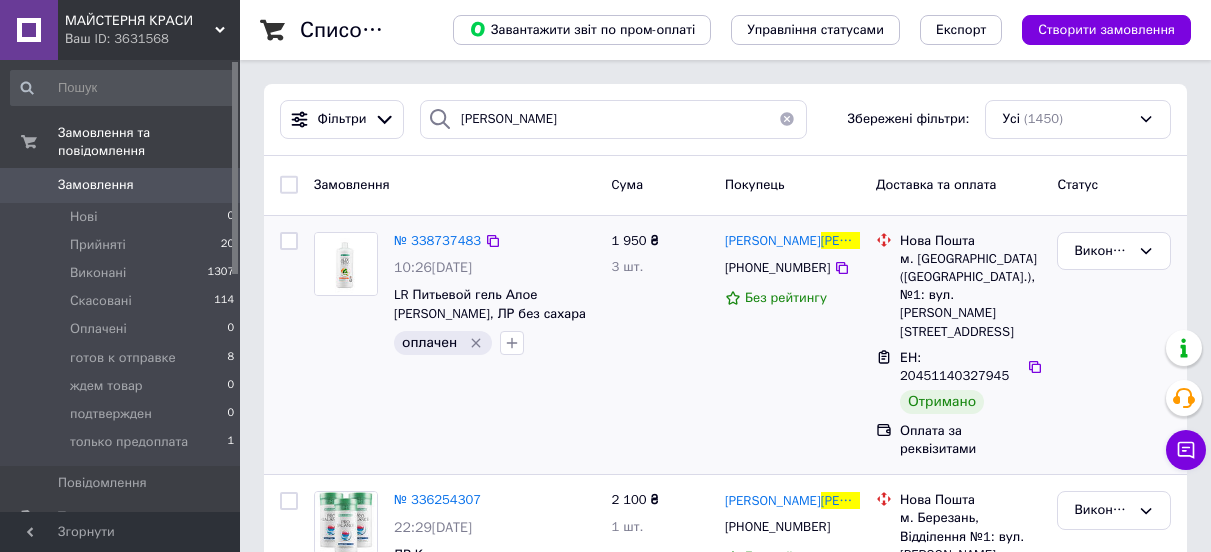 scroll, scrollTop: 0, scrollLeft: 0, axis: both 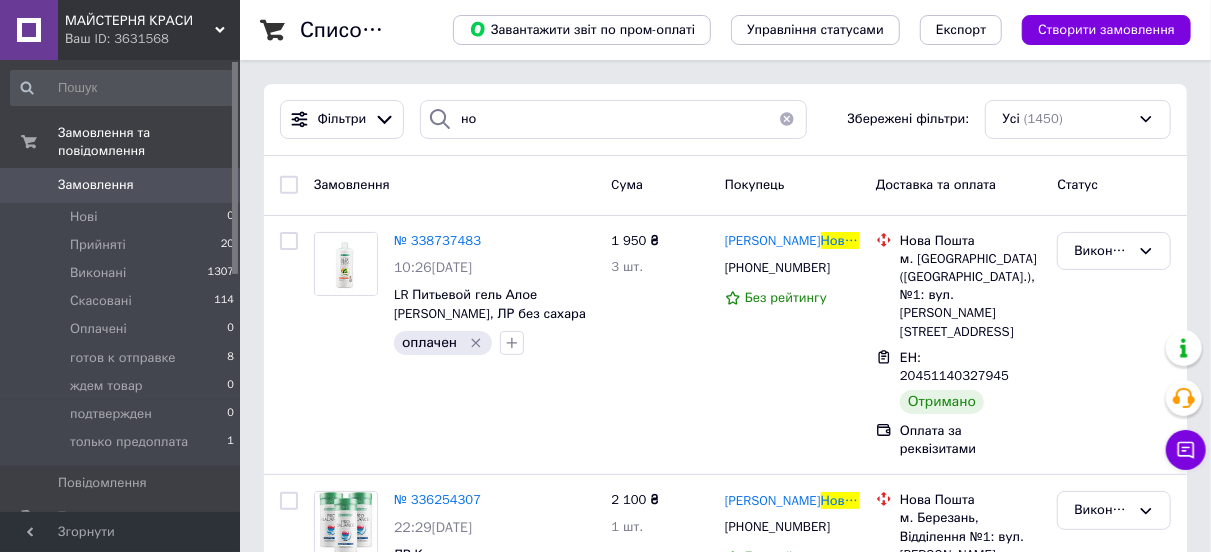type on "н" 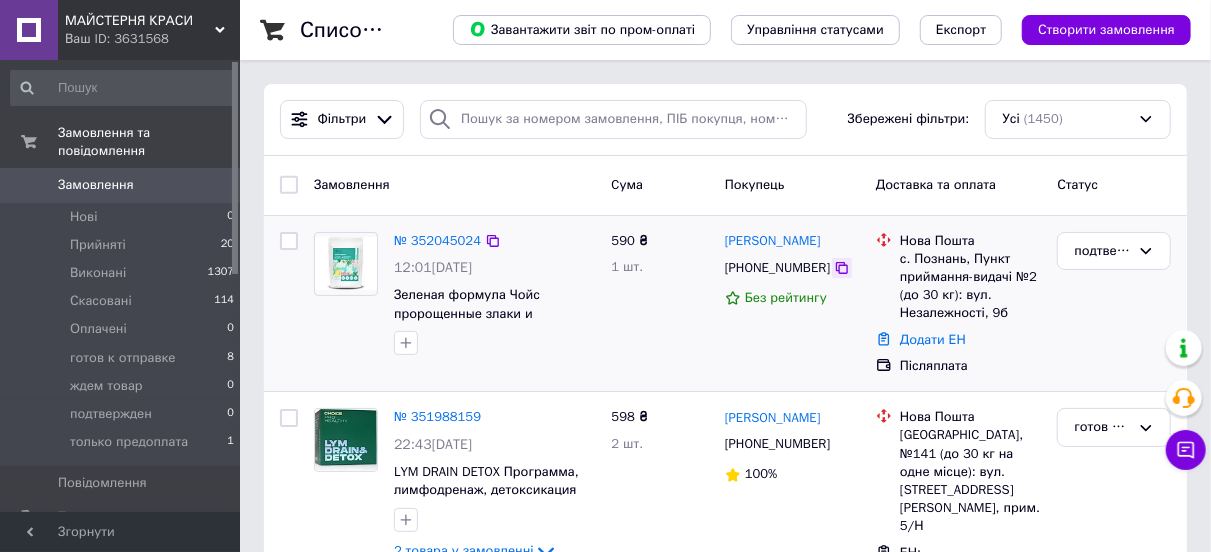 type 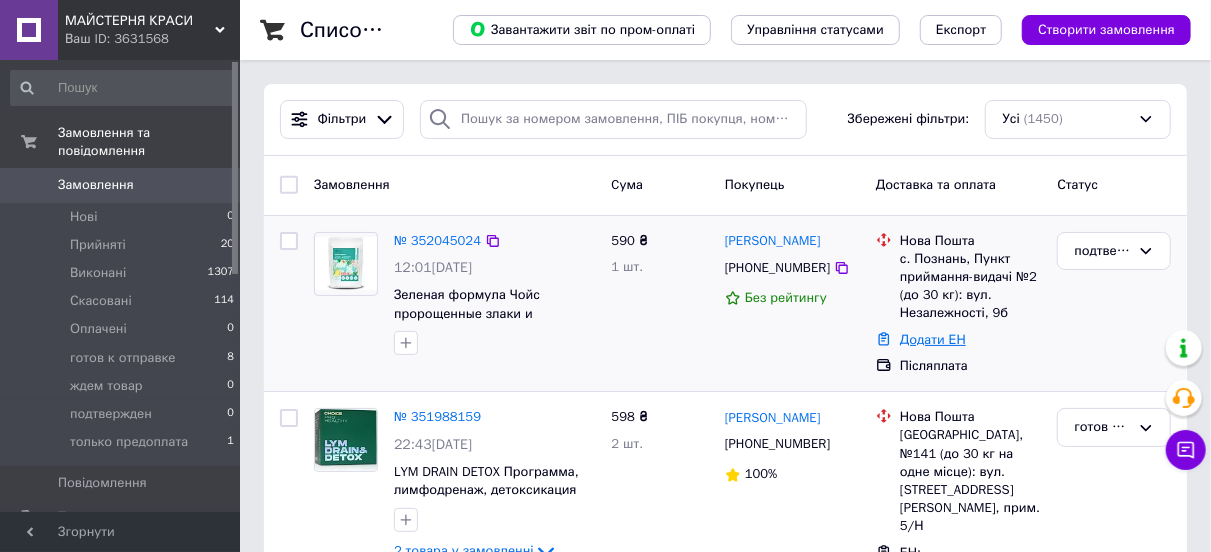 click on "Додати ЕН" at bounding box center (933, 339) 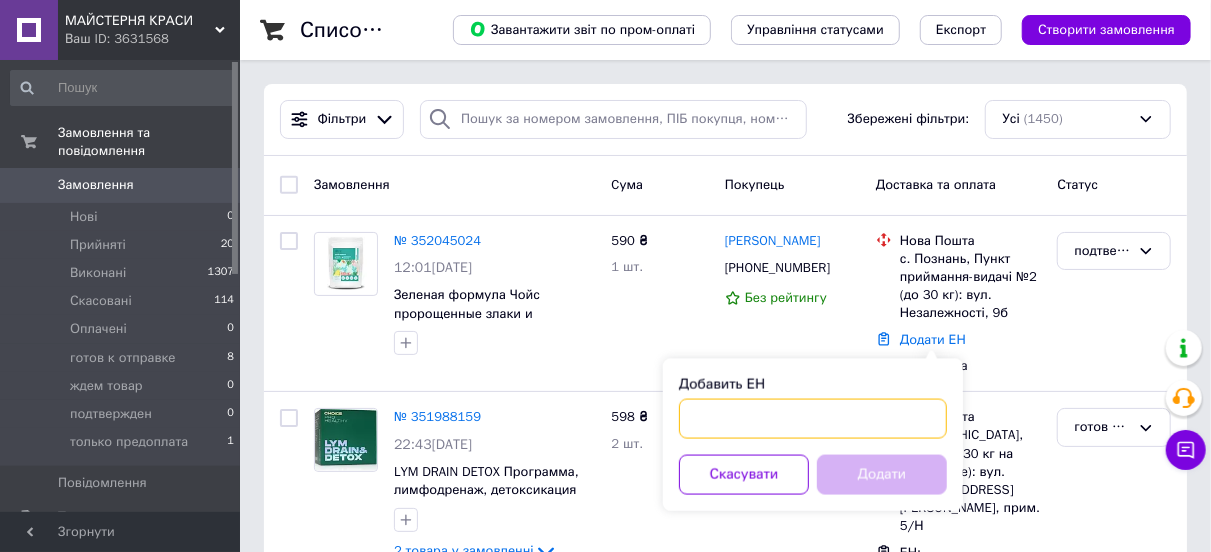 click on "Добавить ЕН" at bounding box center (813, 419) 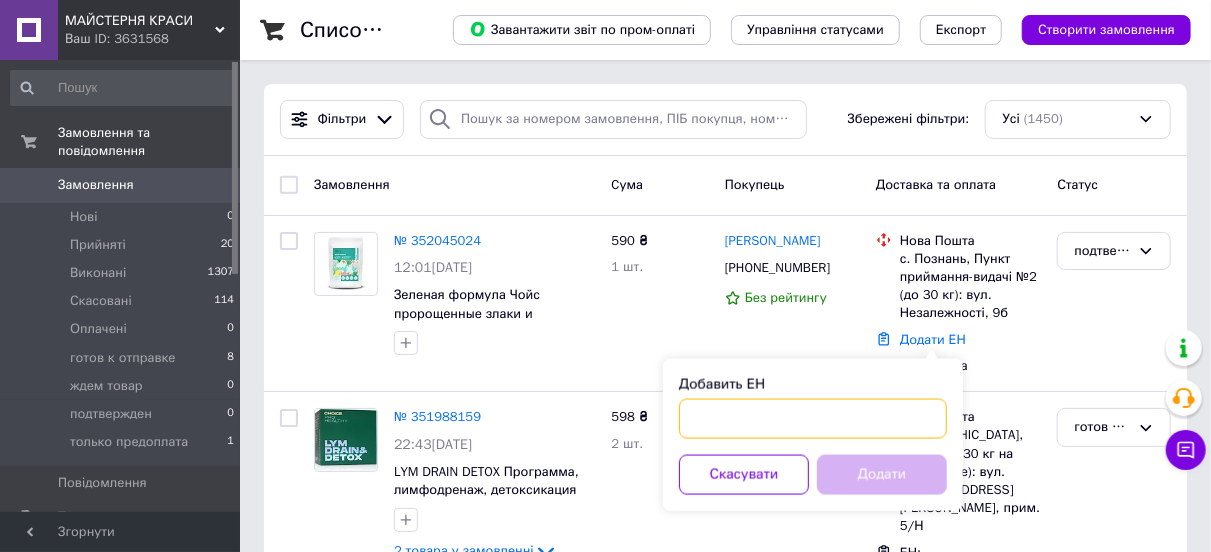 paste on "20451203246630" 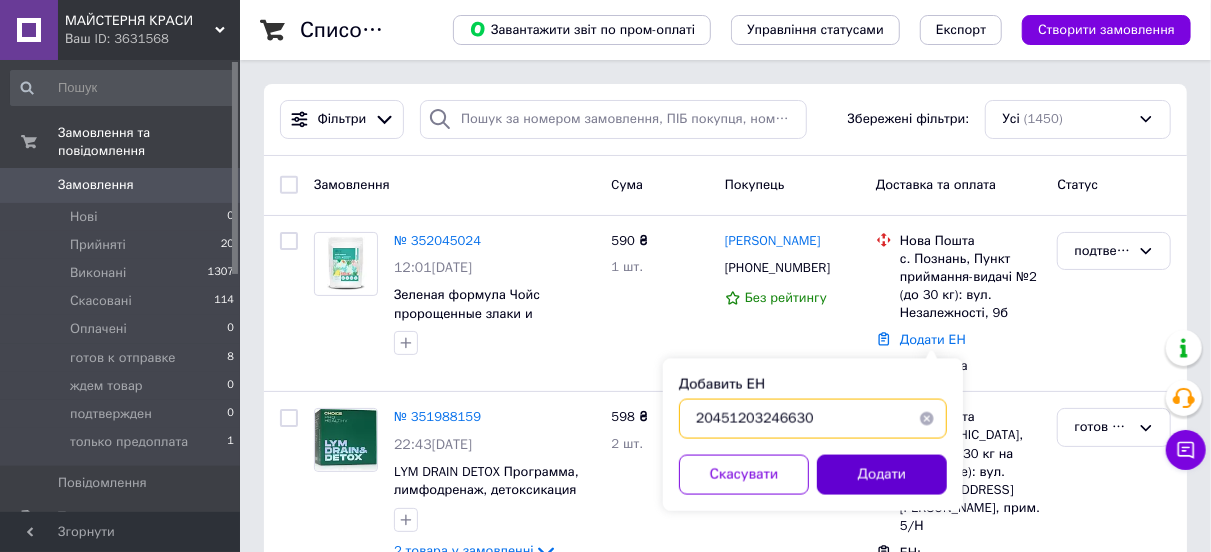 type on "20451203246630" 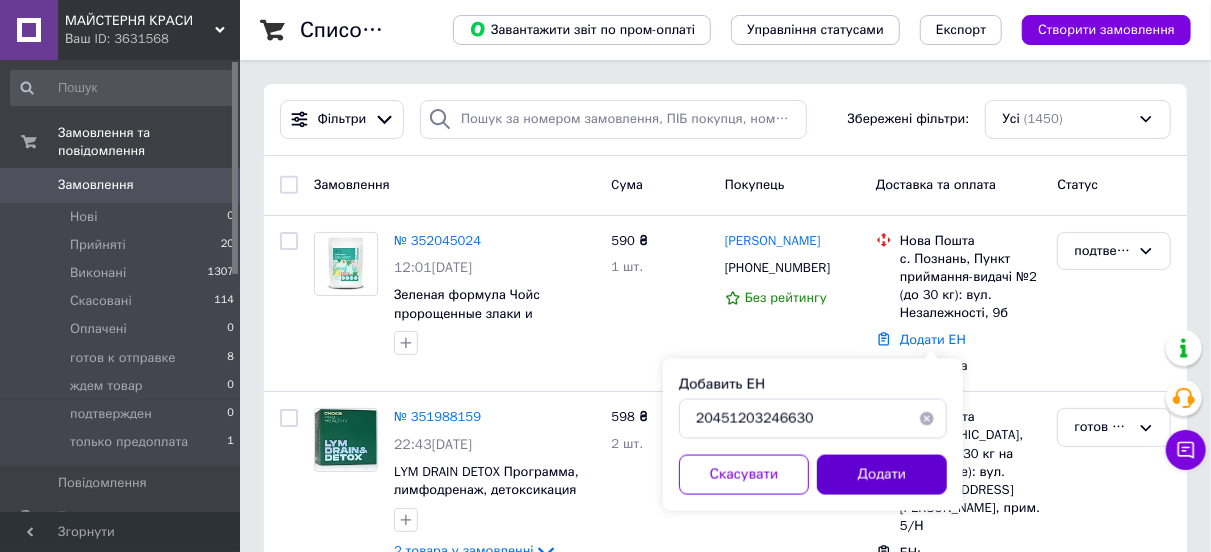 click on "Додати" at bounding box center [882, 475] 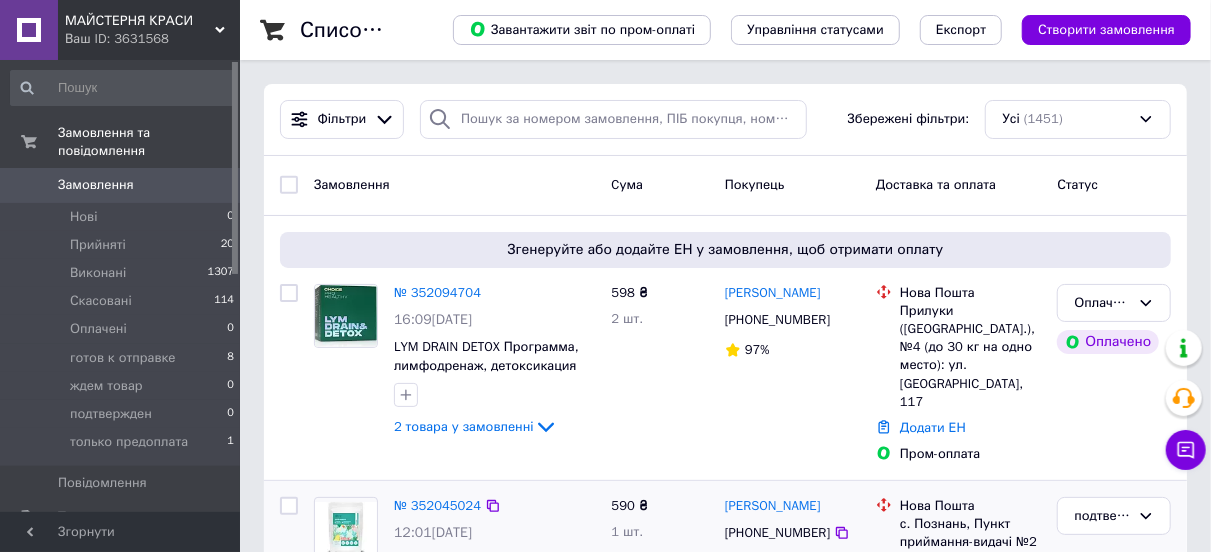 scroll, scrollTop: 100, scrollLeft: 0, axis: vertical 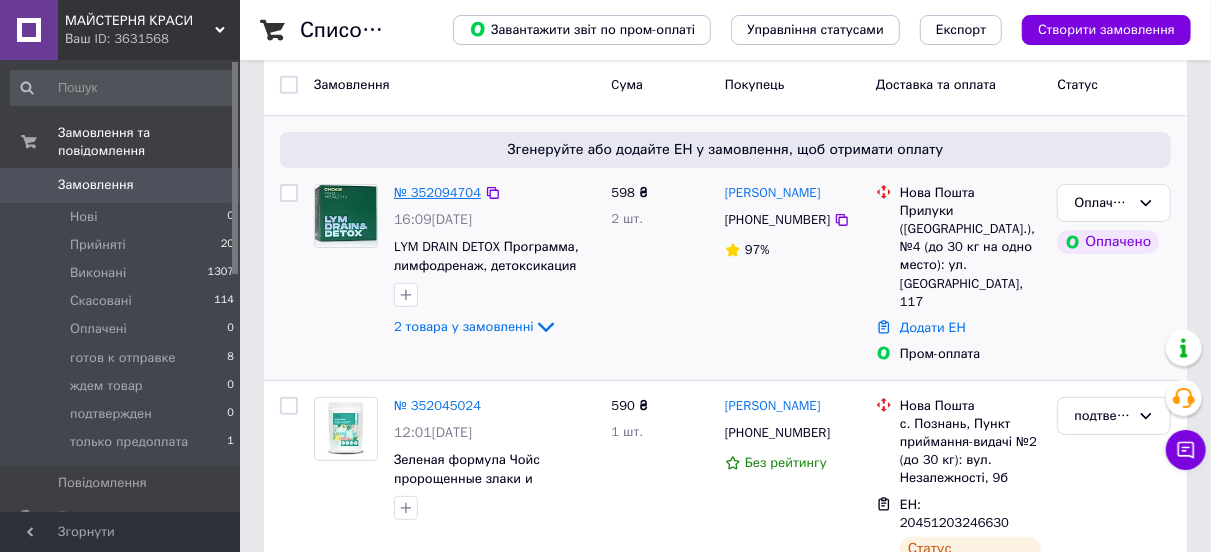 click on "№ 352094704" at bounding box center [437, 192] 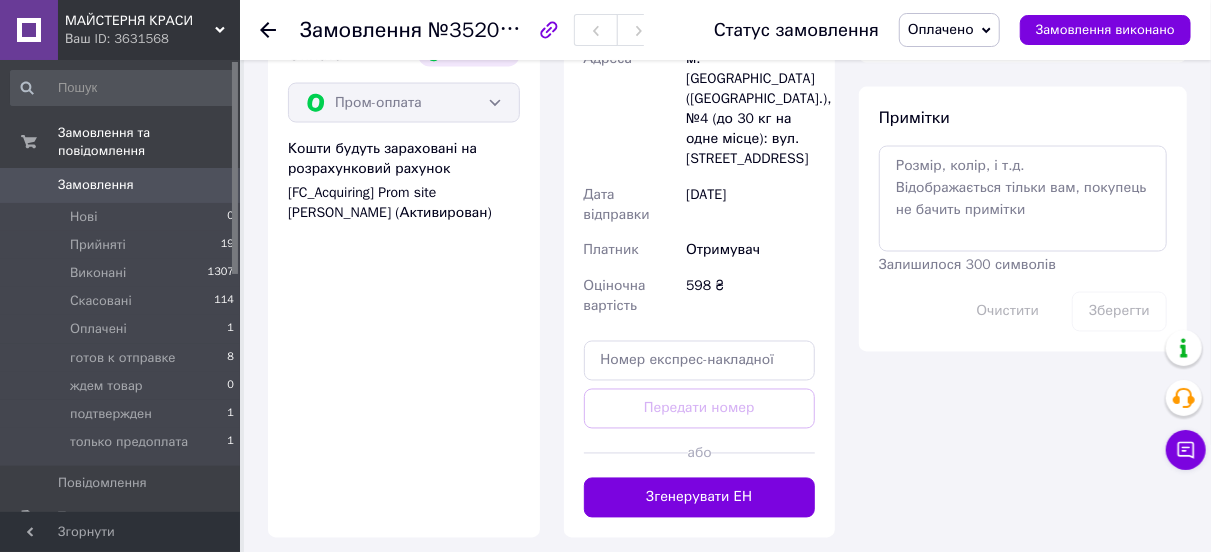 scroll, scrollTop: 1600, scrollLeft: 0, axis: vertical 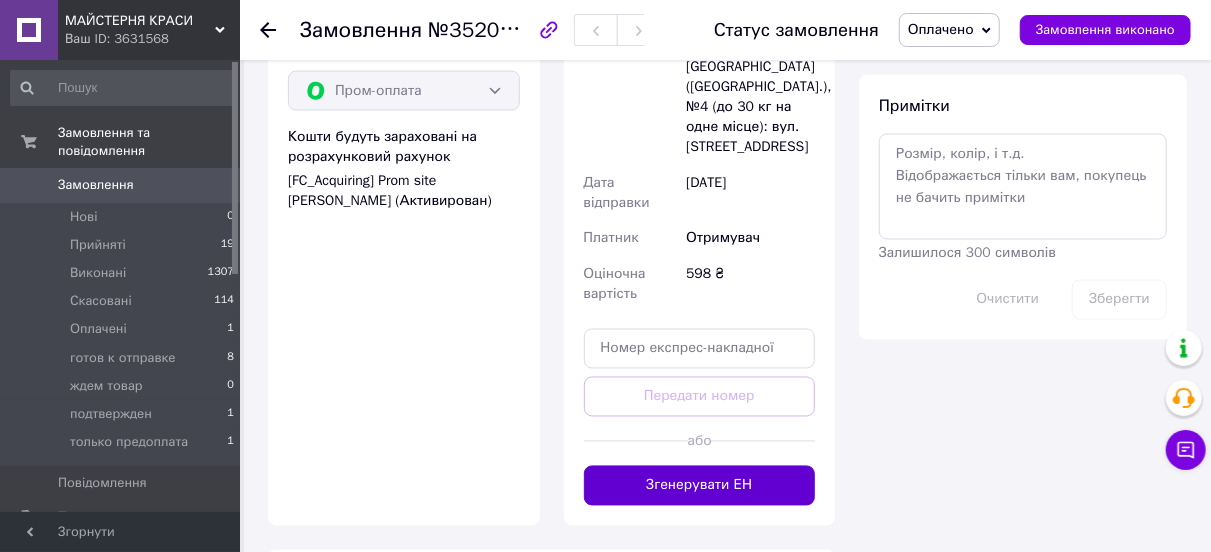 click on "Згенерувати ЕН" at bounding box center (700, 486) 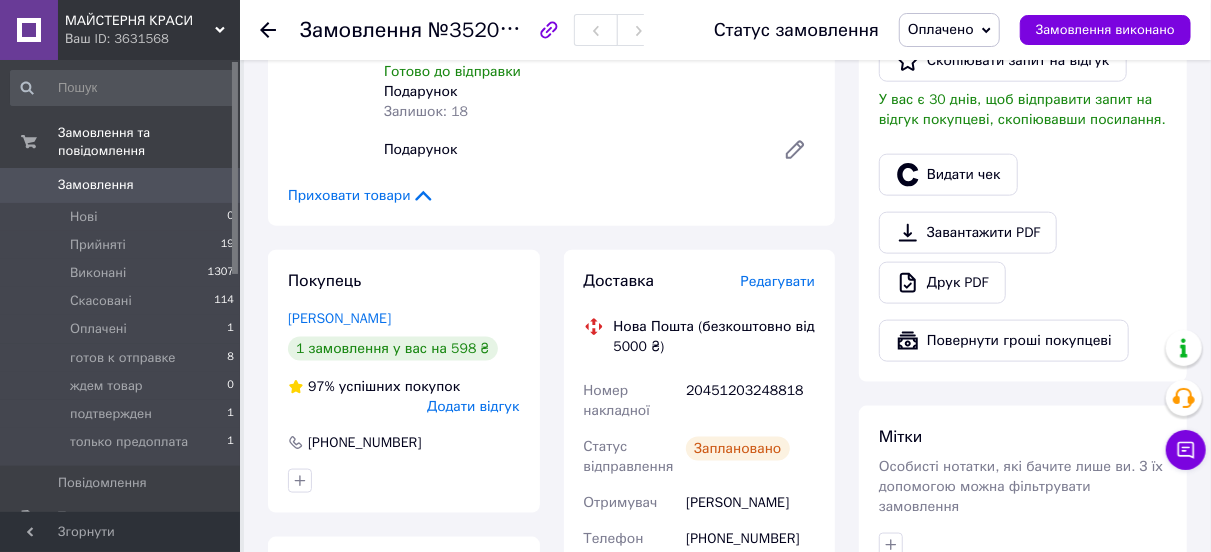 scroll, scrollTop: 1000, scrollLeft: 0, axis: vertical 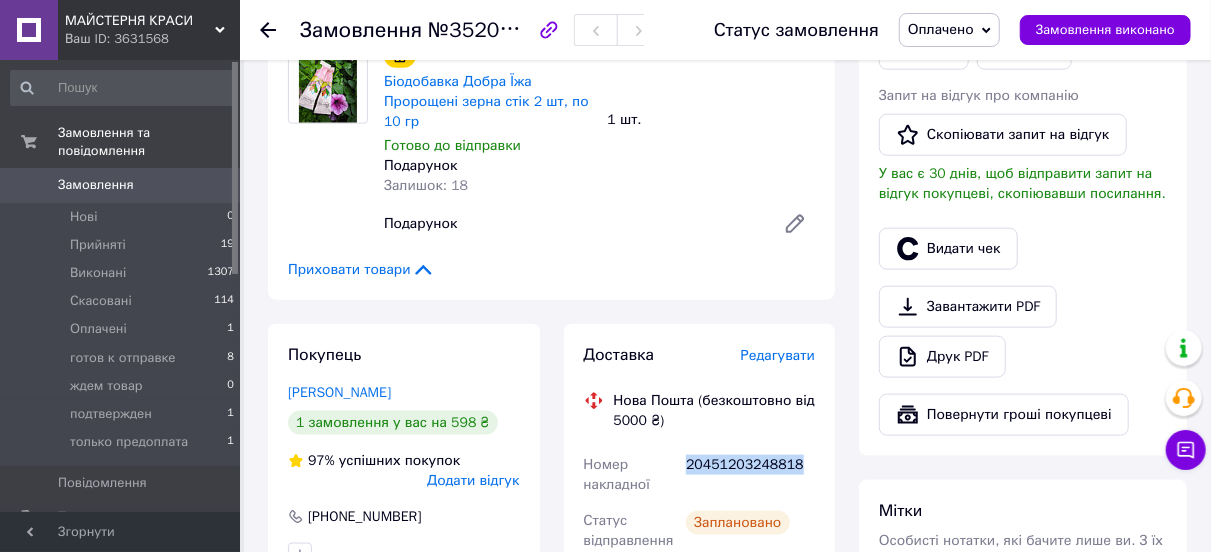 drag, startPoint x: 801, startPoint y: 463, endPoint x: 683, endPoint y: 475, distance: 118.6086 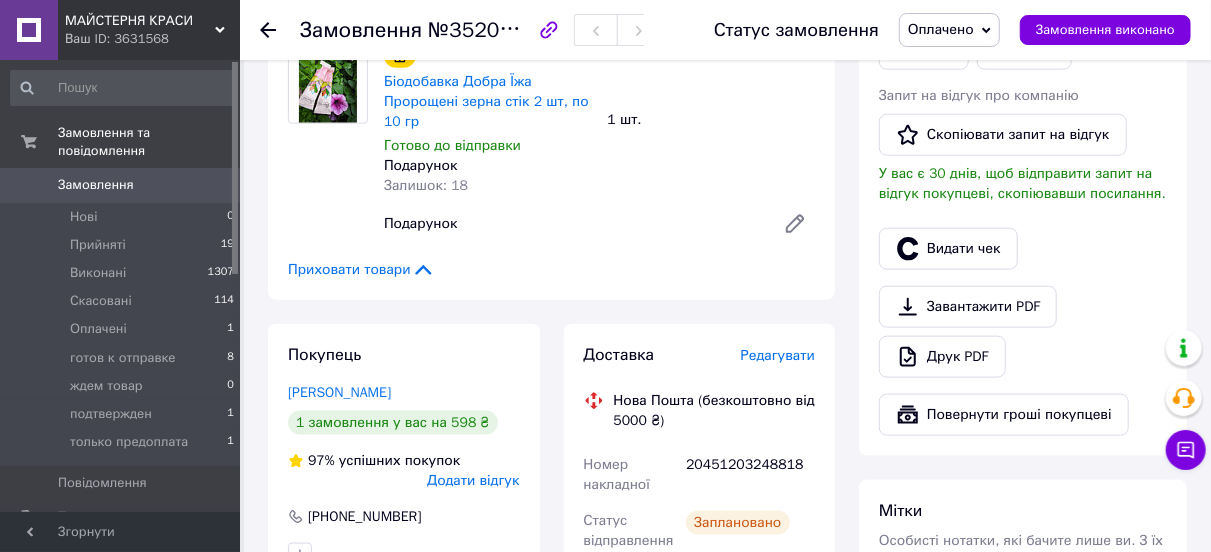 click 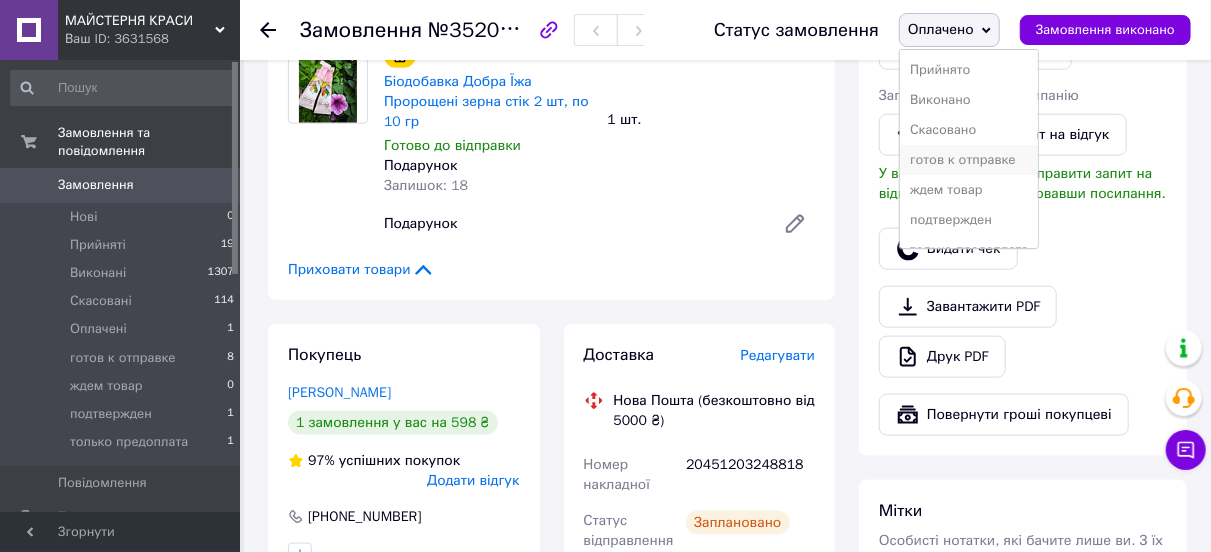 click on "готов к отправке" at bounding box center (969, 160) 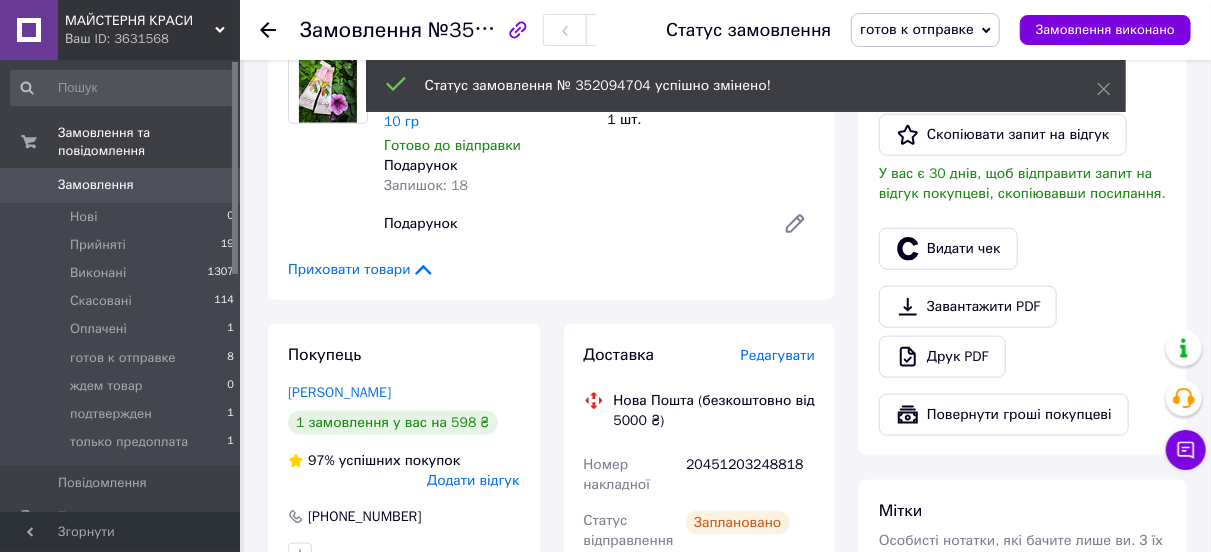 click 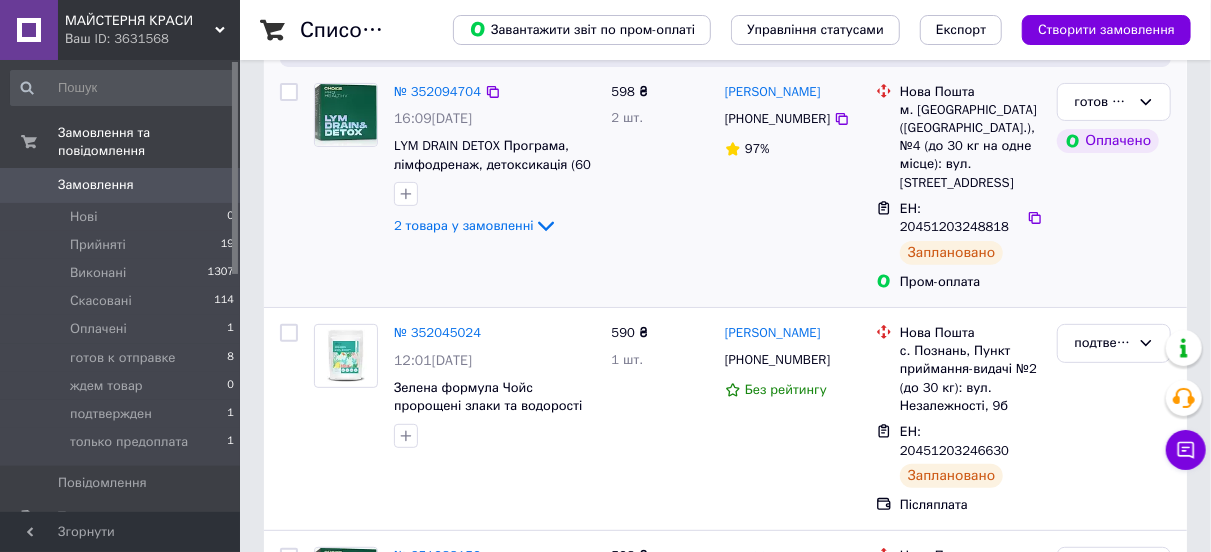 scroll, scrollTop: 400, scrollLeft: 0, axis: vertical 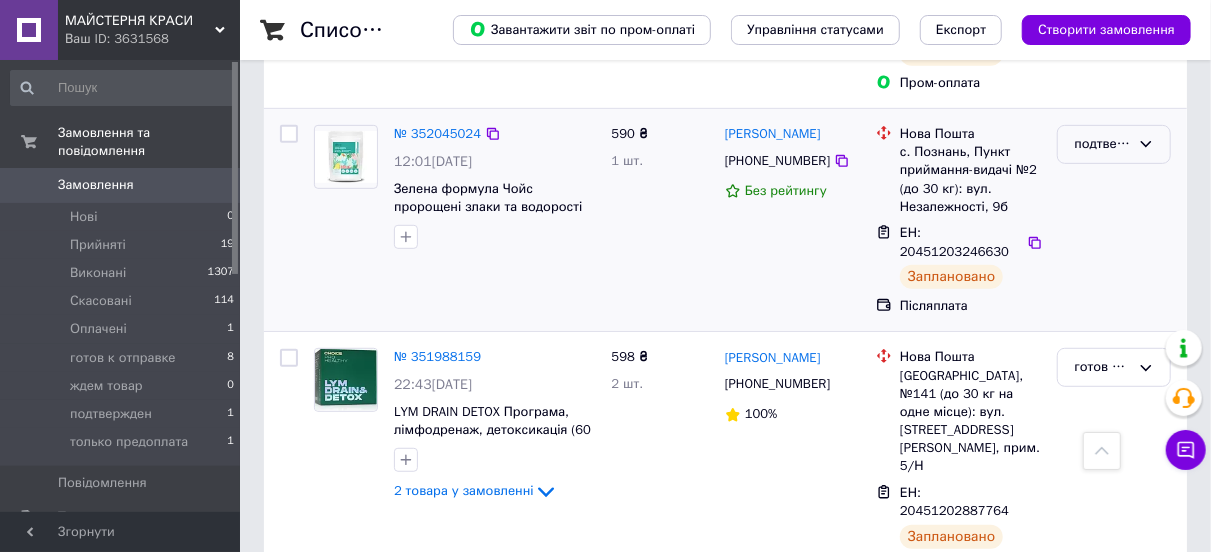click 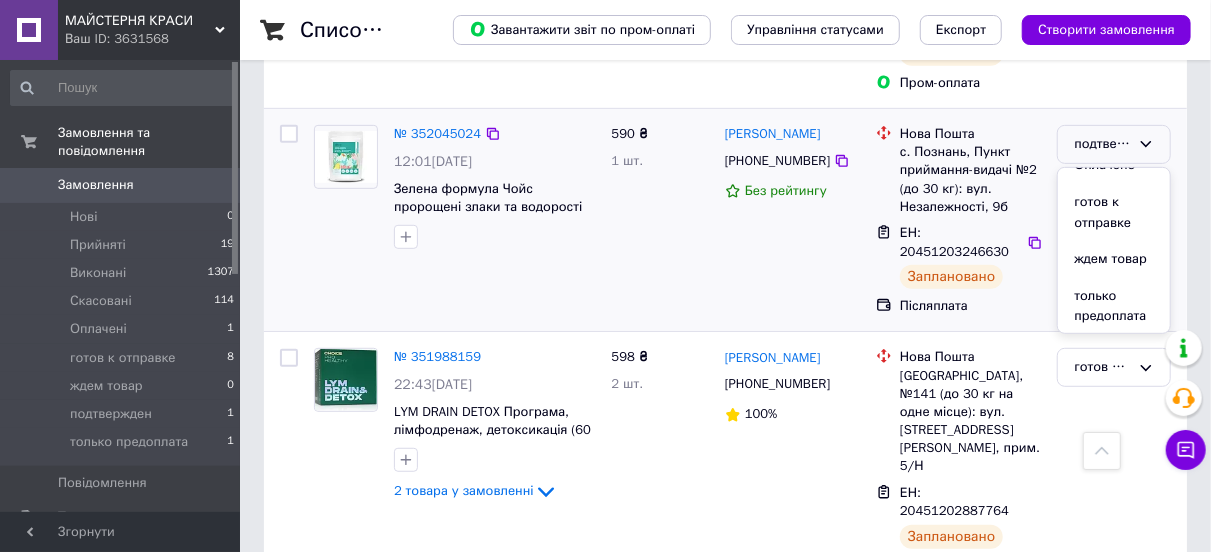 scroll, scrollTop: 131, scrollLeft: 0, axis: vertical 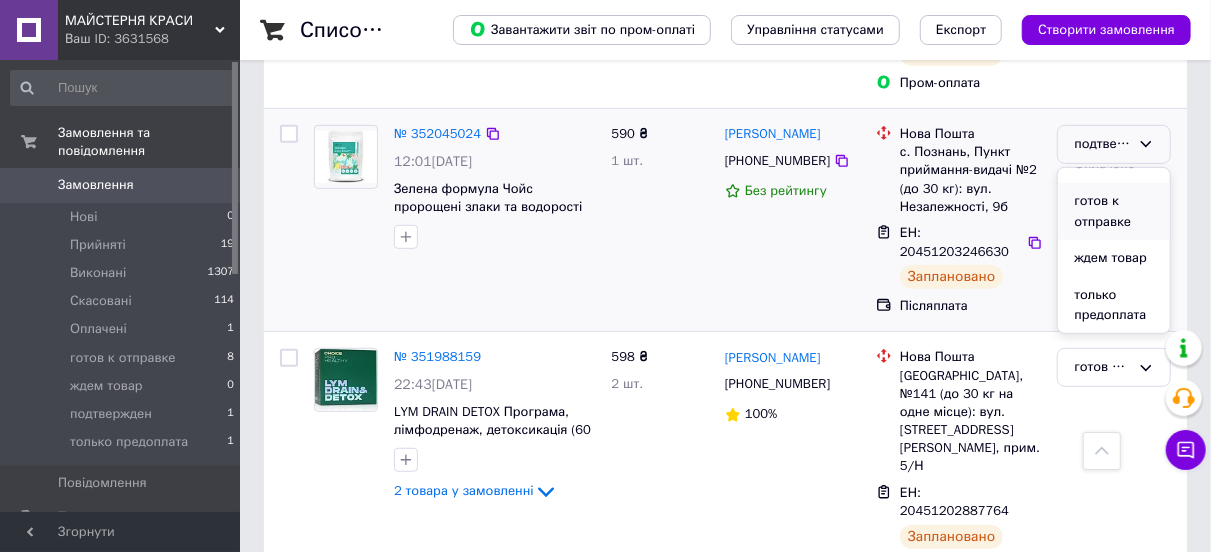 click on "готов к отправке" at bounding box center [1114, 211] 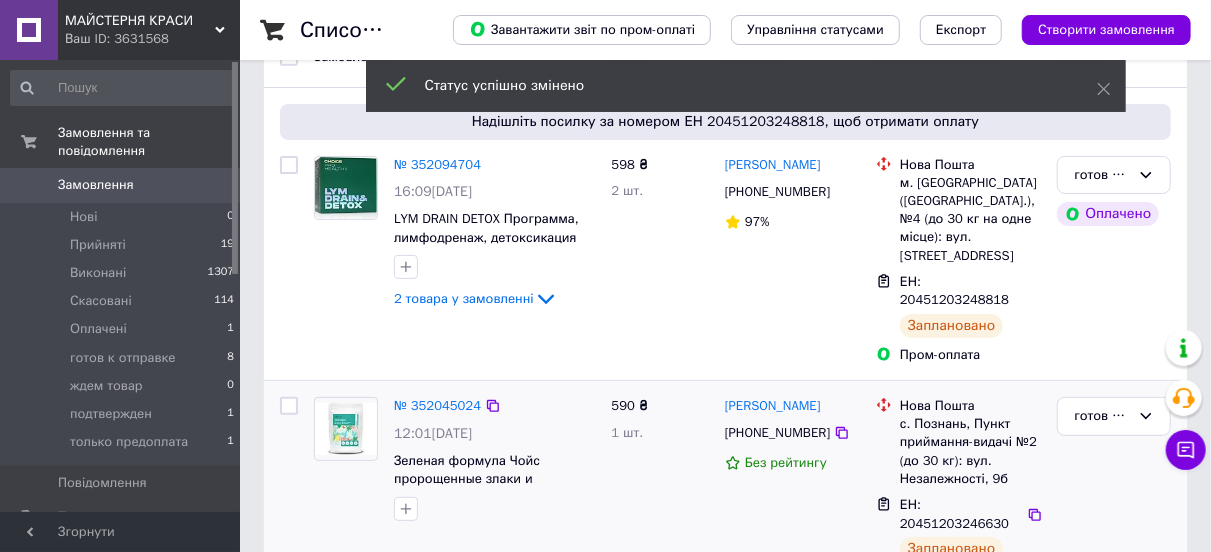 scroll, scrollTop: 0, scrollLeft: 0, axis: both 